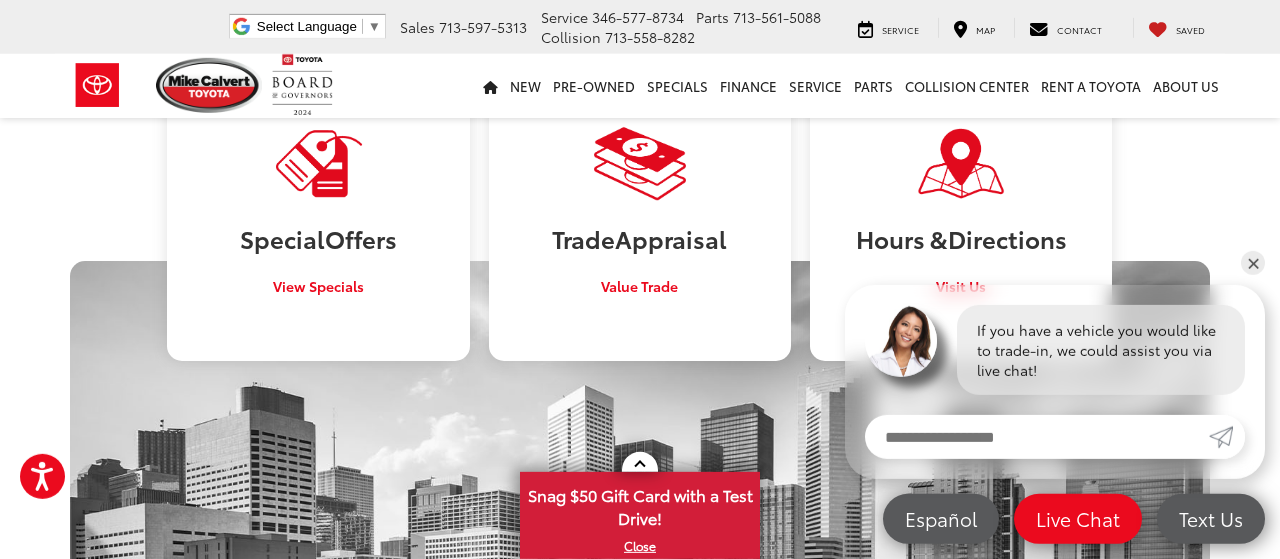 scroll, scrollTop: 1086, scrollLeft: 0, axis: vertical 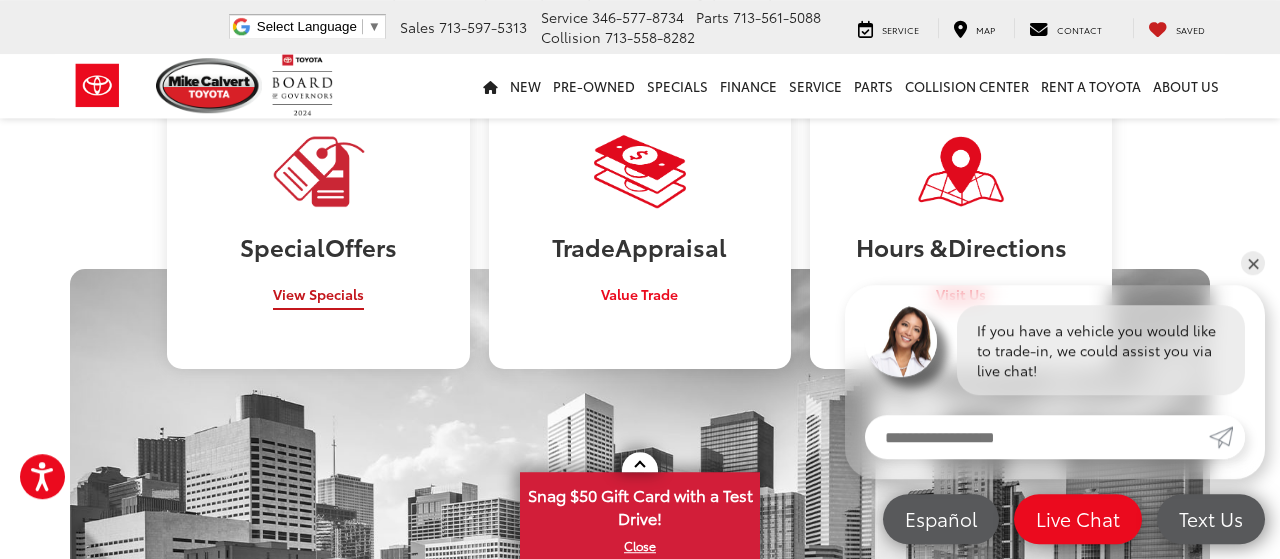 click on "View Specials" at bounding box center [318, 294] 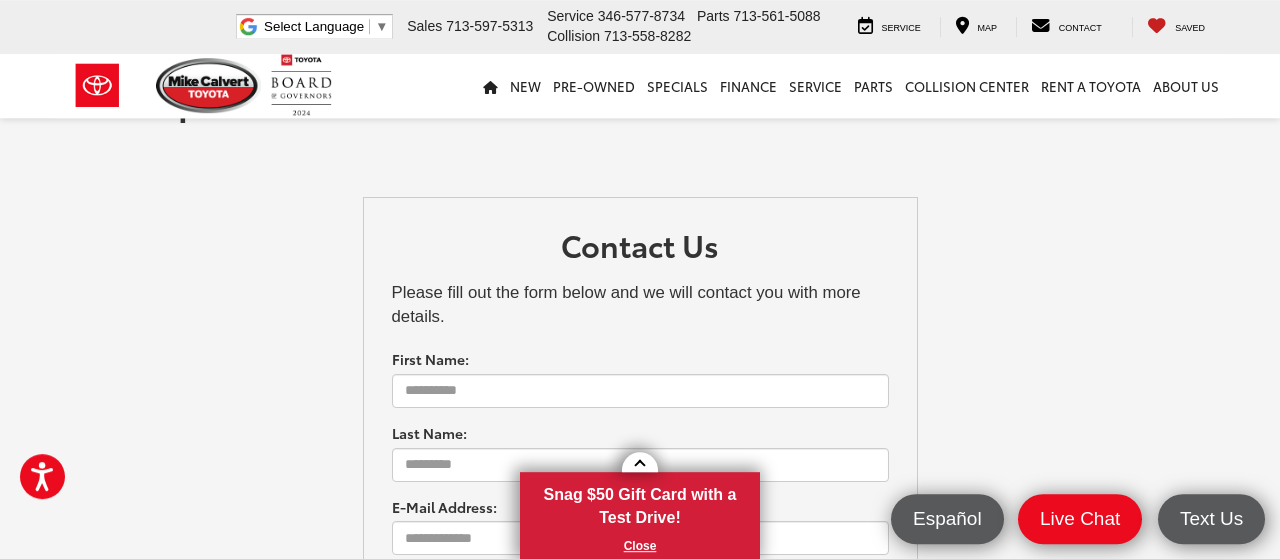 scroll, scrollTop: 0, scrollLeft: 0, axis: both 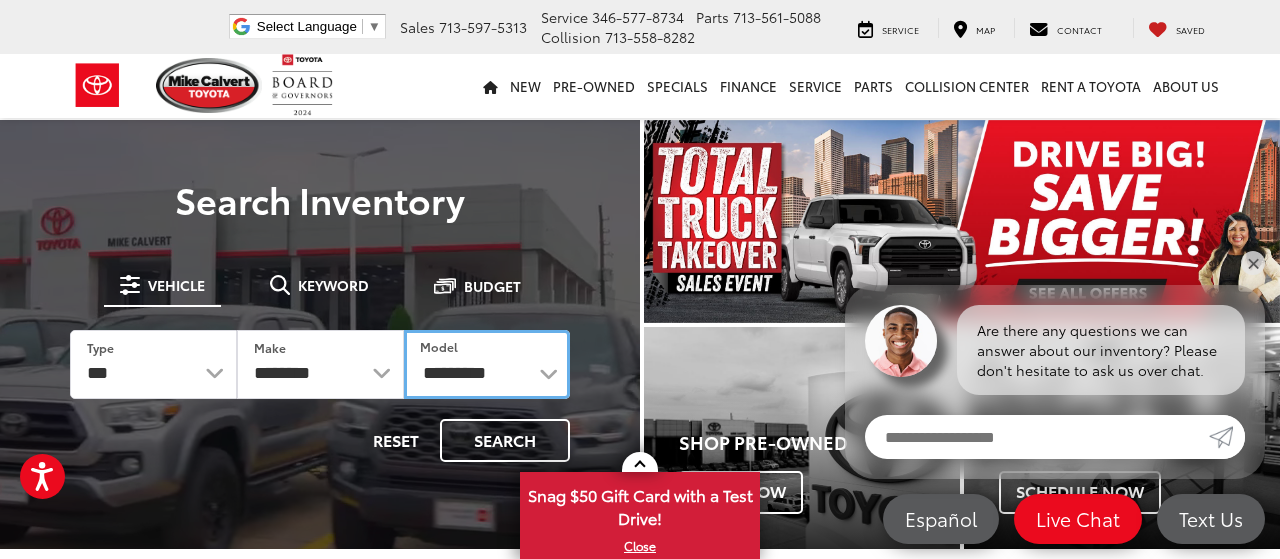 drag, startPoint x: 551, startPoint y: 374, endPoint x: 557, endPoint y: 383, distance: 10.816654 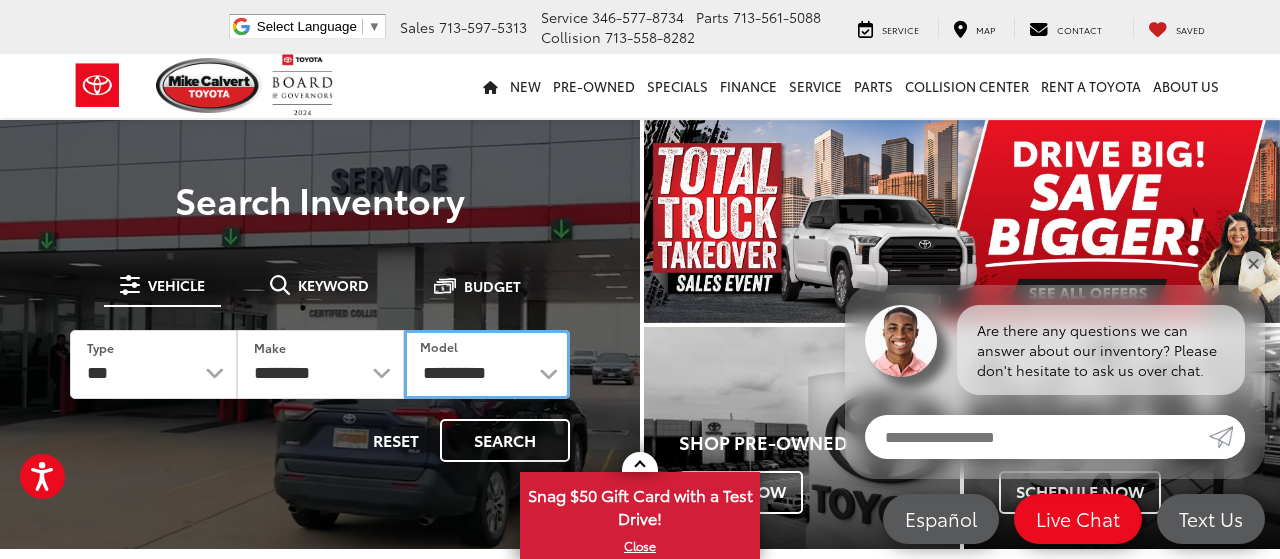 click on "**********" at bounding box center (487, 364) 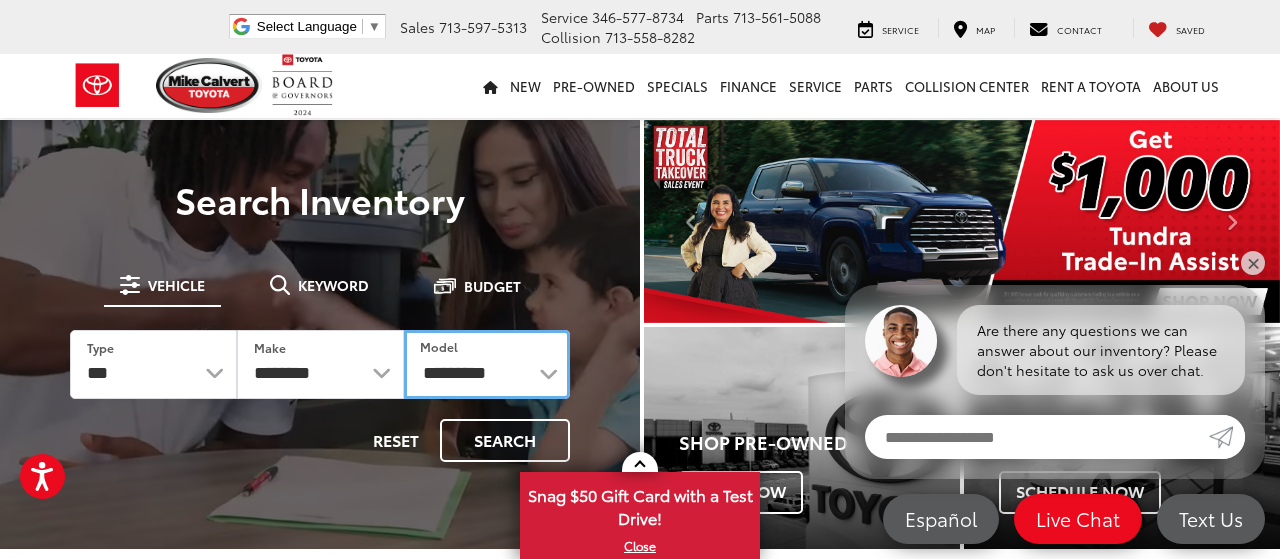 click on "**********" at bounding box center [487, 364] 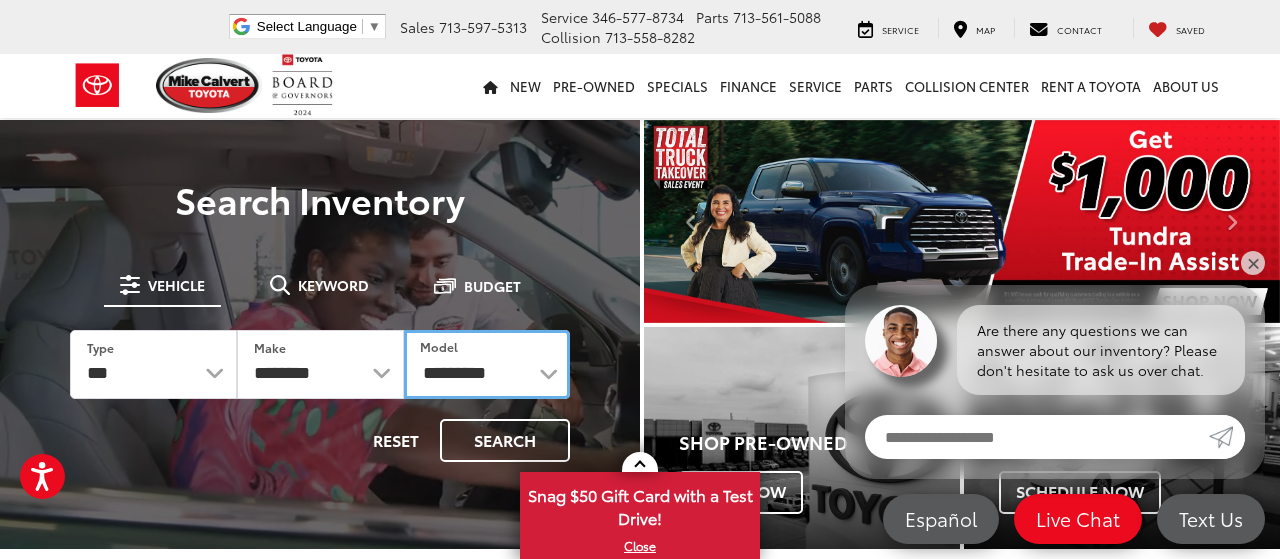 select on "******" 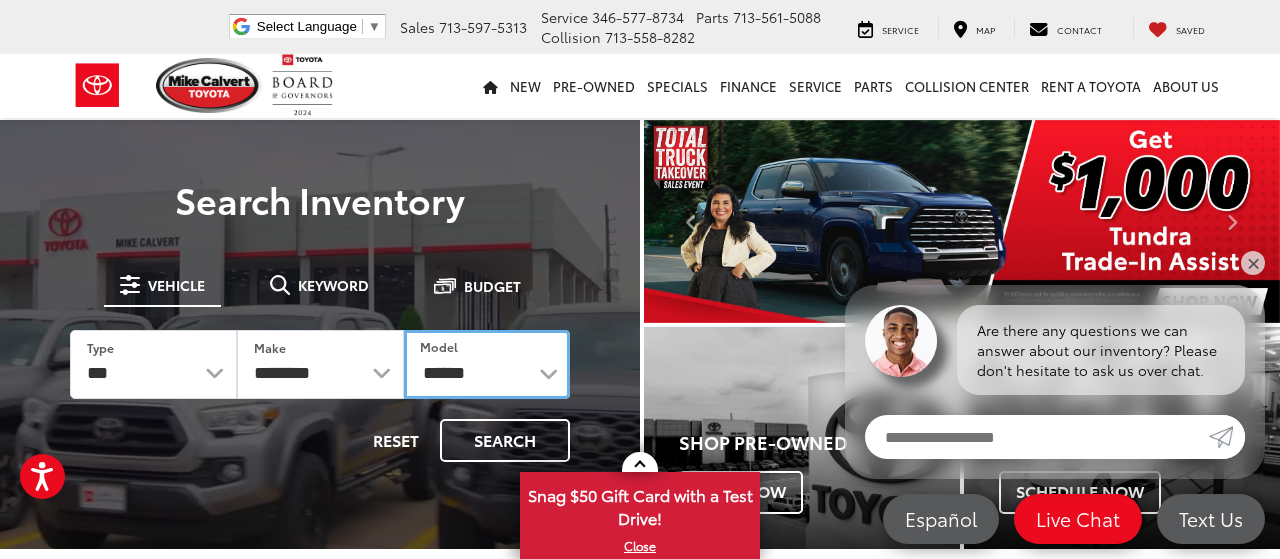 click on "******" at bounding box center (0, 0) 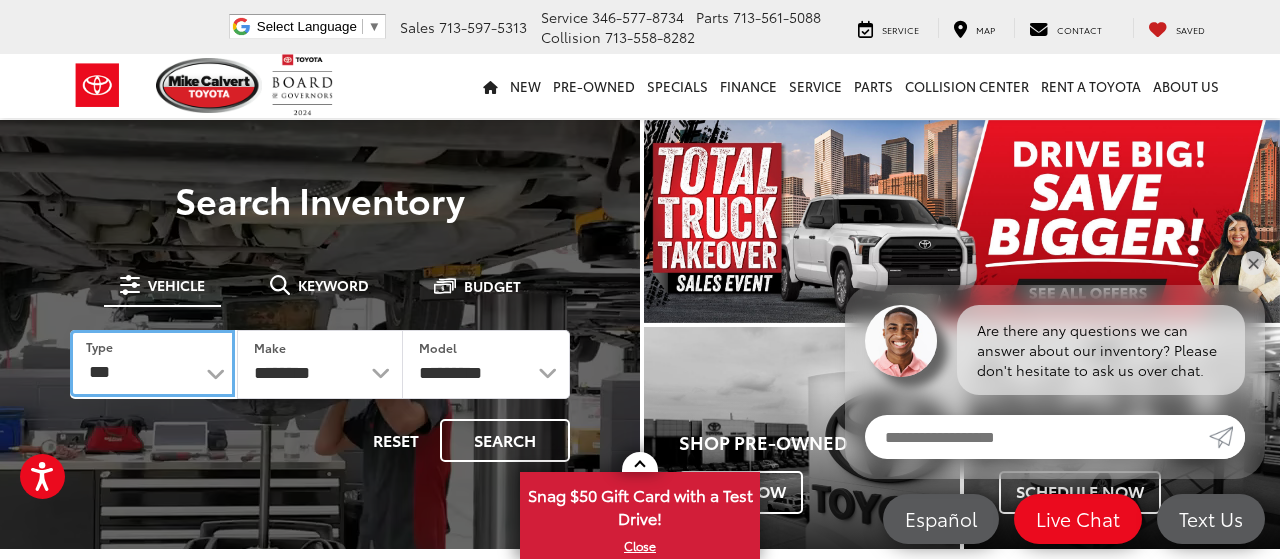 click on "***
***
****
*********" at bounding box center (152, 364) 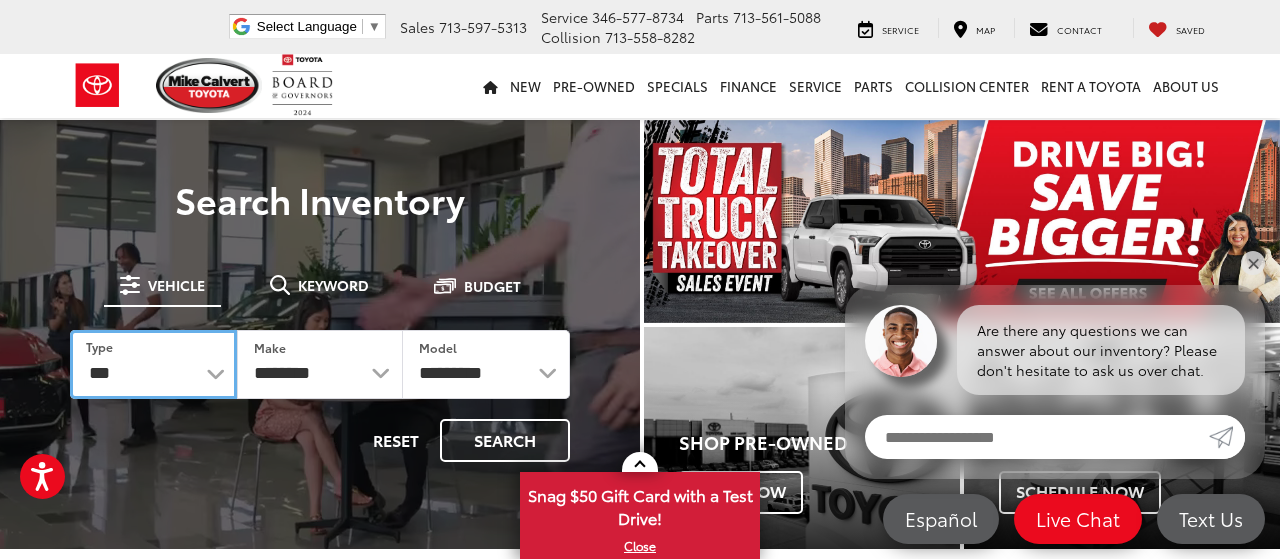 select on "******" 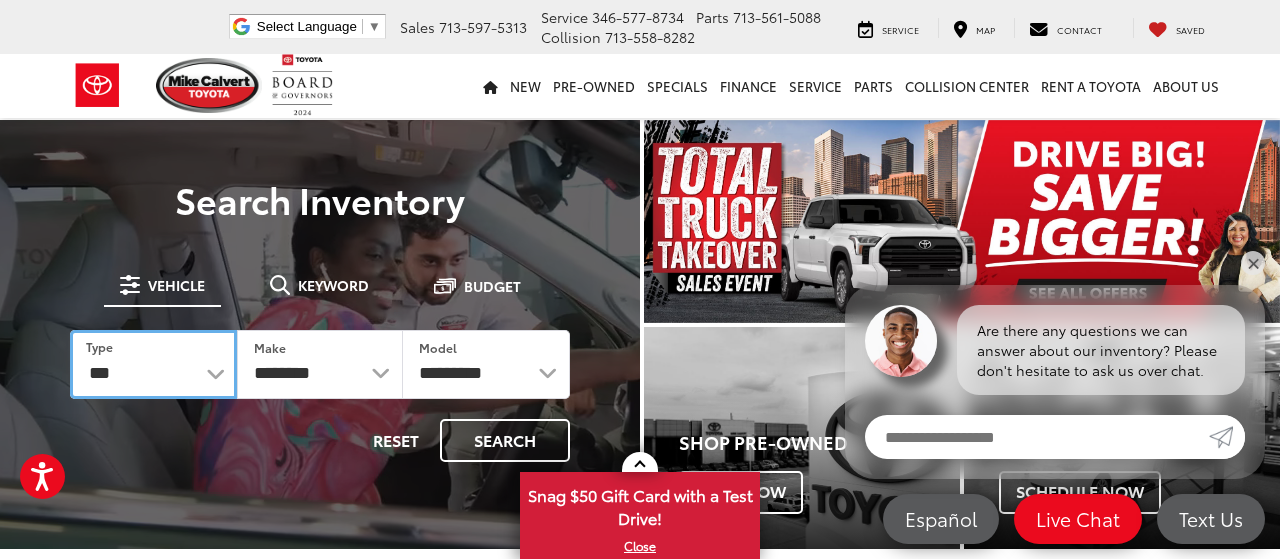 click on "***" at bounding box center (0, 0) 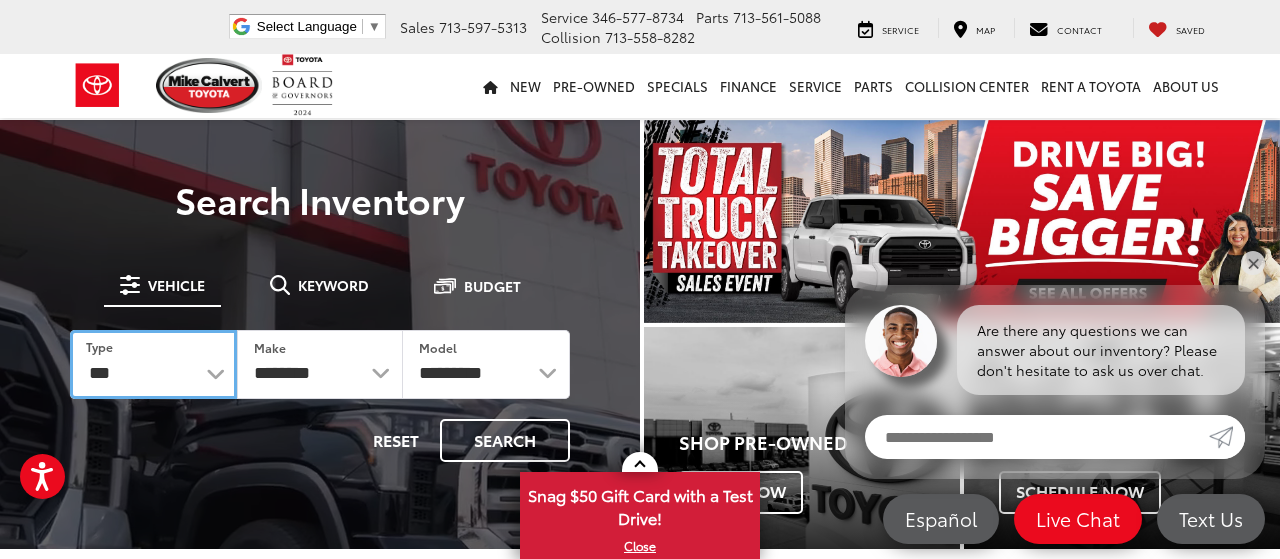 select on "******" 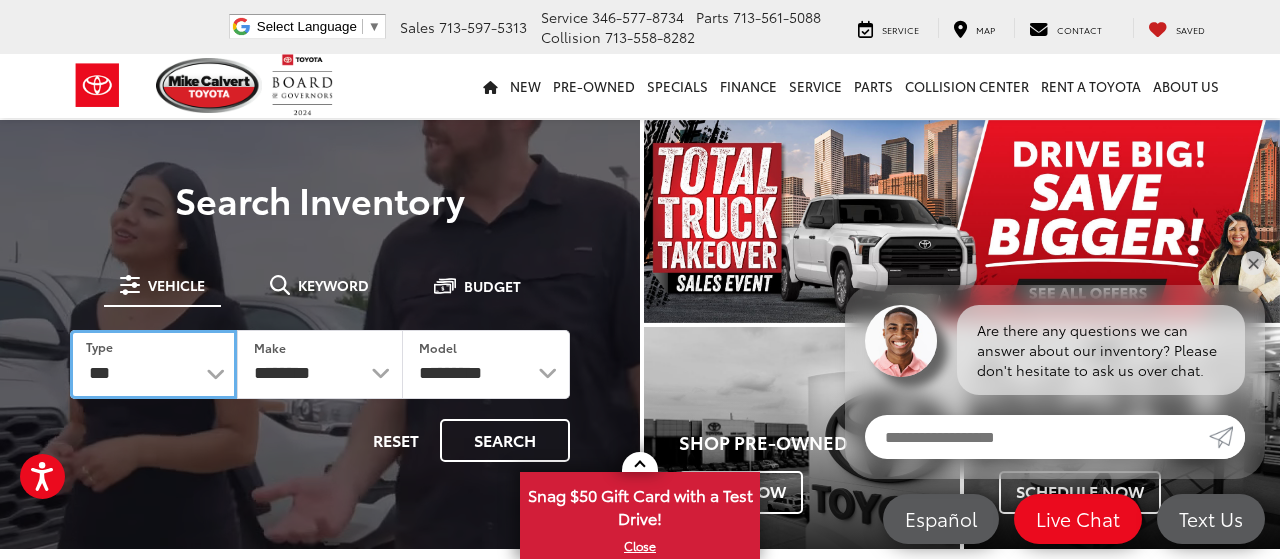 select 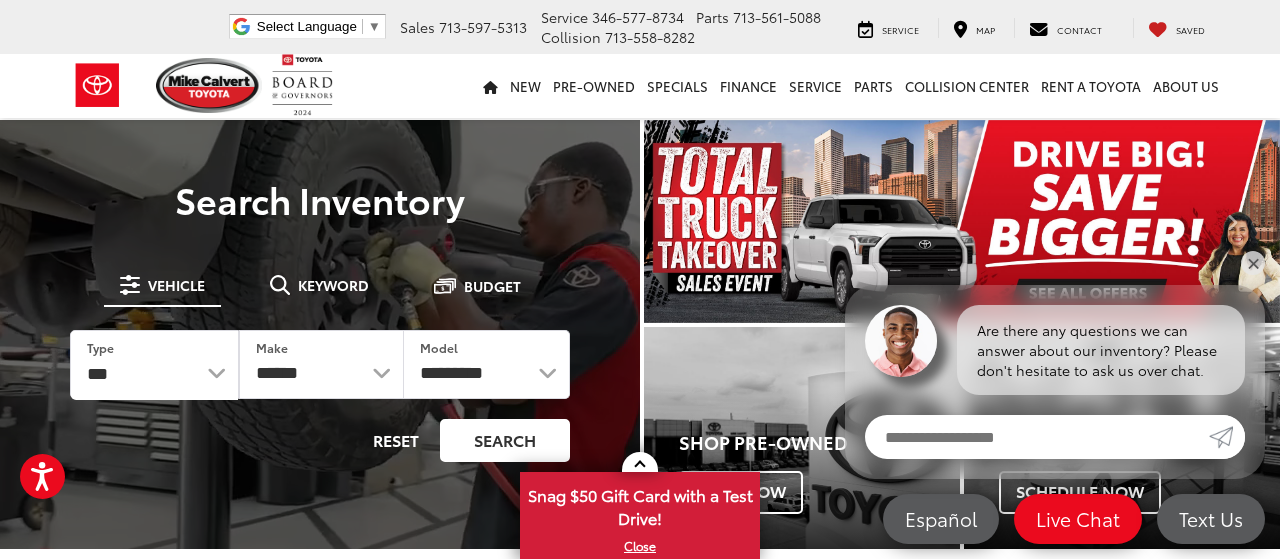 click on "Search" at bounding box center (505, 440) 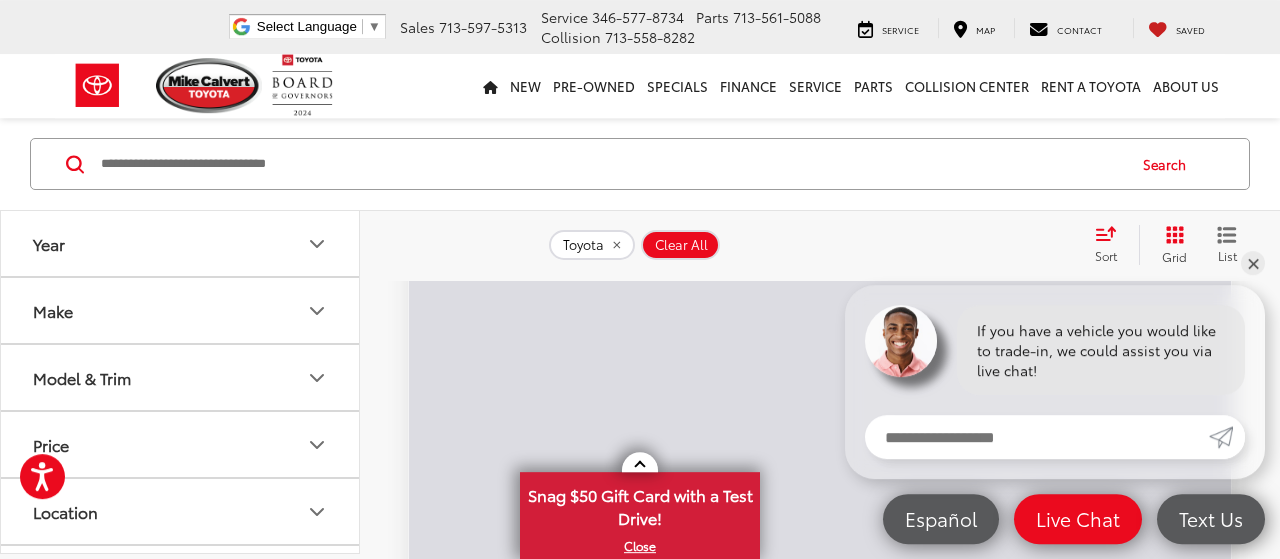 scroll, scrollTop: 264, scrollLeft: 0, axis: vertical 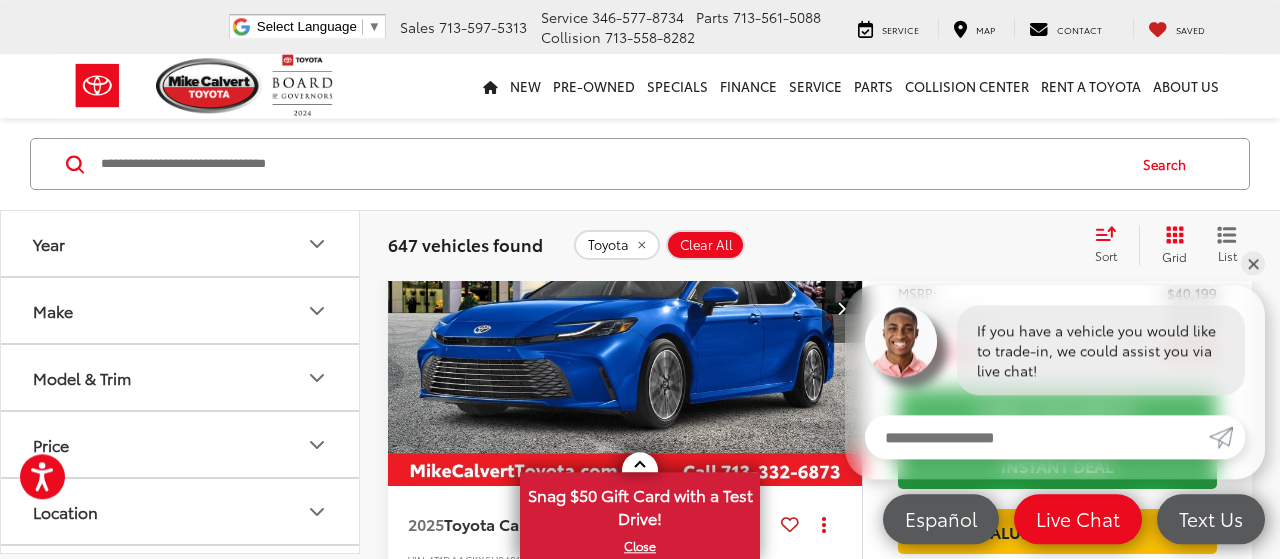 click at bounding box center (611, 164) 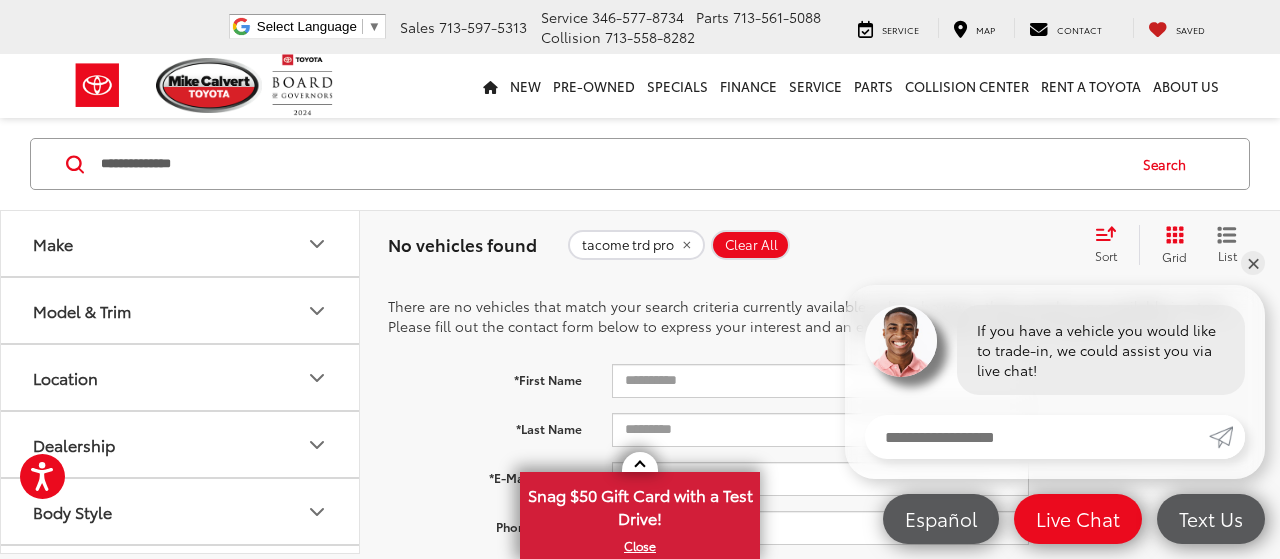 scroll, scrollTop: 0, scrollLeft: 0, axis: both 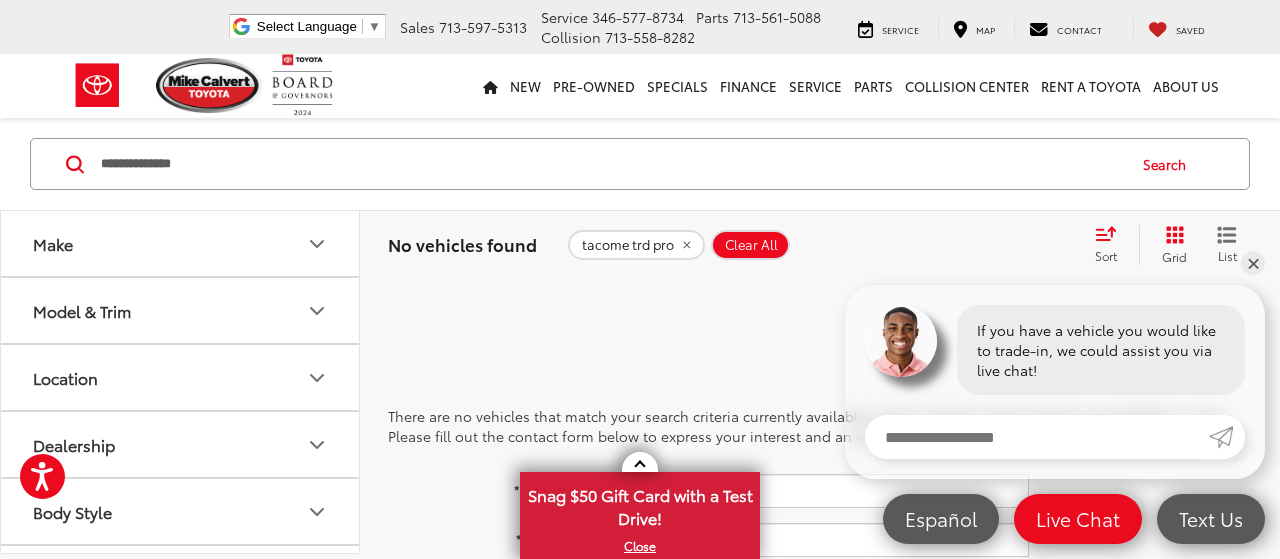click on "**********" at bounding box center [611, 164] 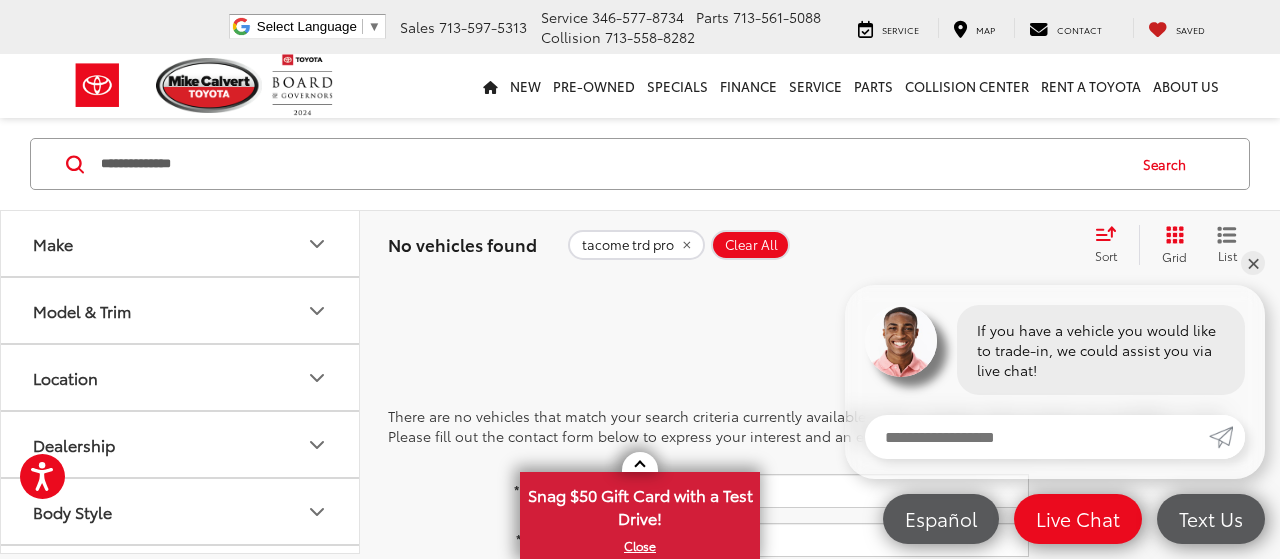 click on "**********" at bounding box center (611, 164) 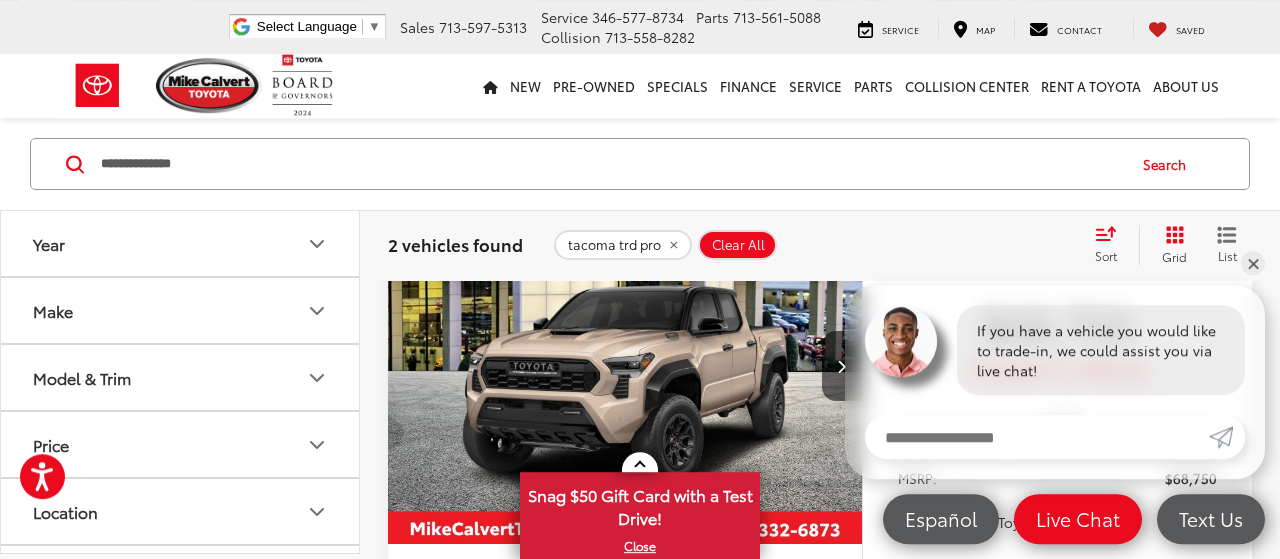 scroll, scrollTop: 204, scrollLeft: 0, axis: vertical 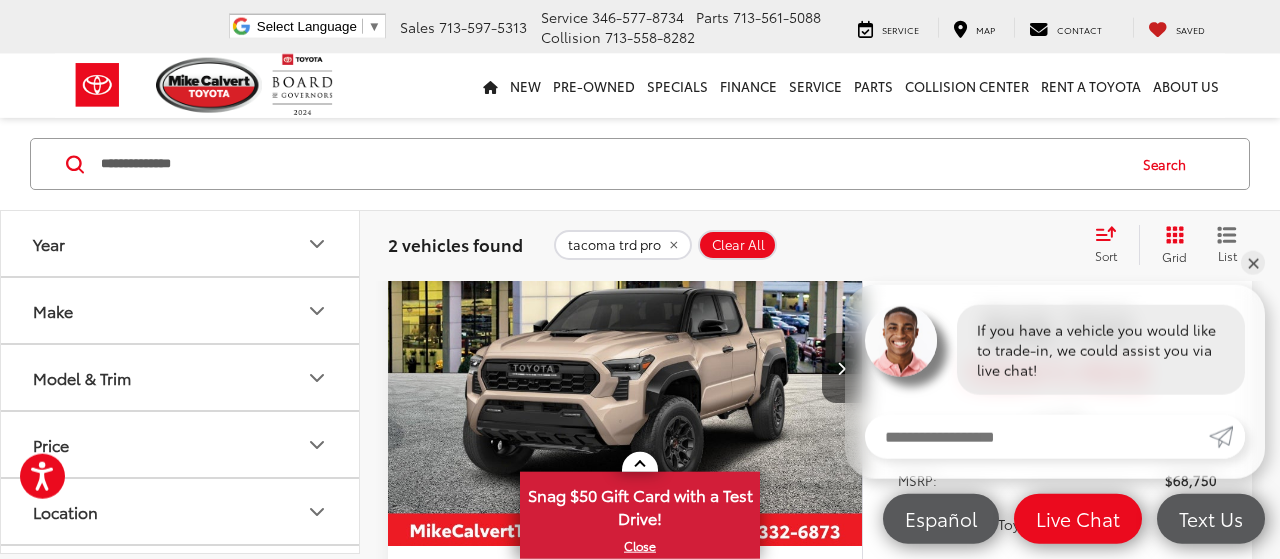 click on "✕" at bounding box center (1253, 263) 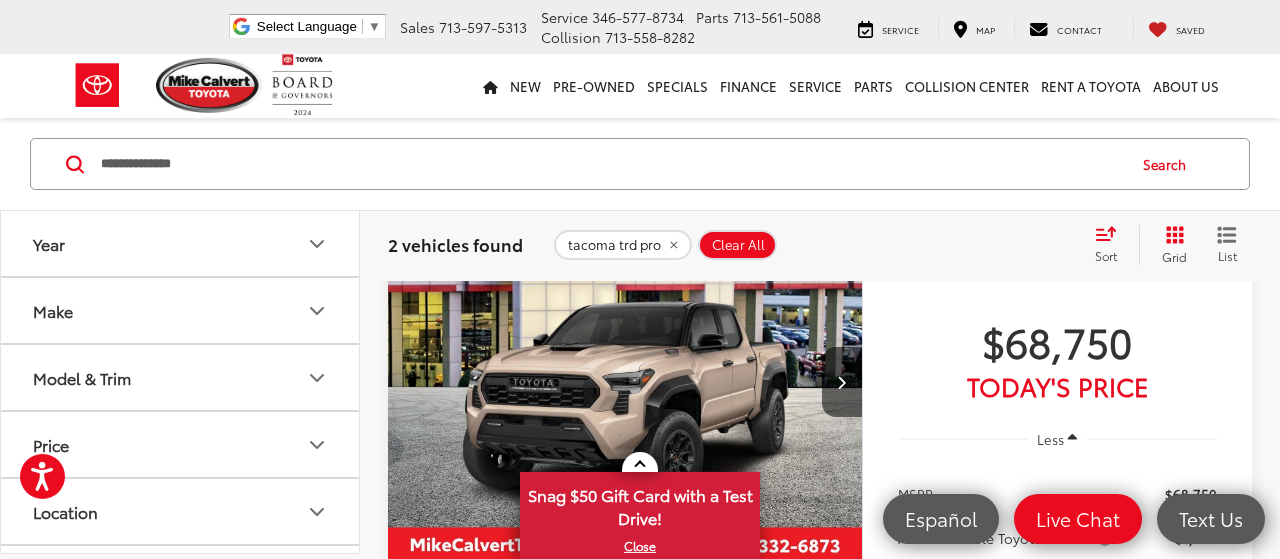 scroll, scrollTop: 190, scrollLeft: 0, axis: vertical 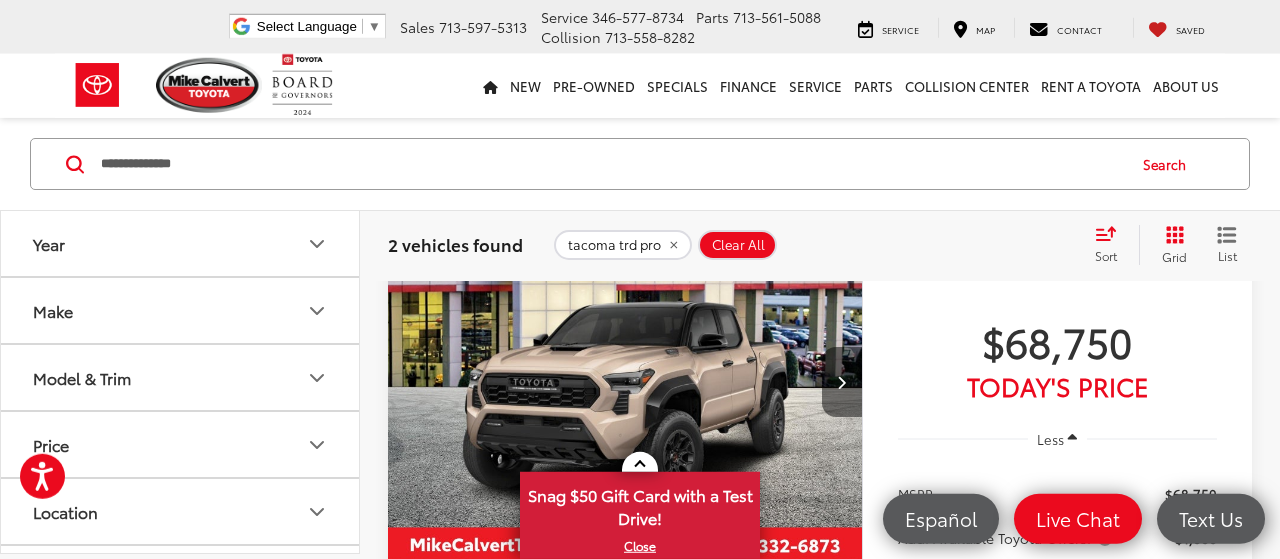 click at bounding box center [842, 382] 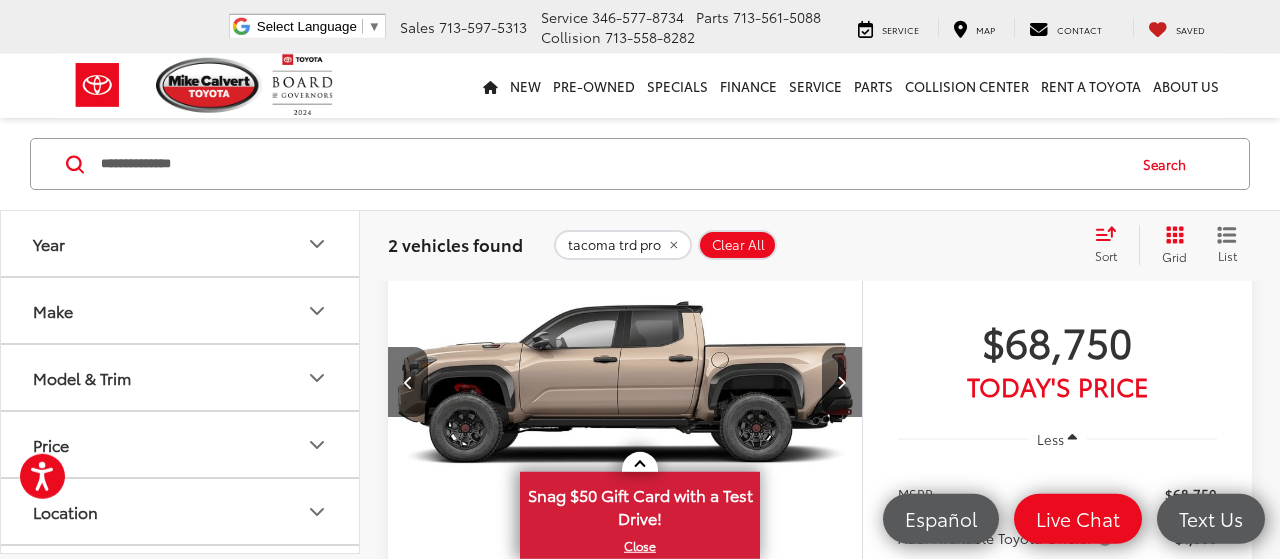 click at bounding box center [842, 382] 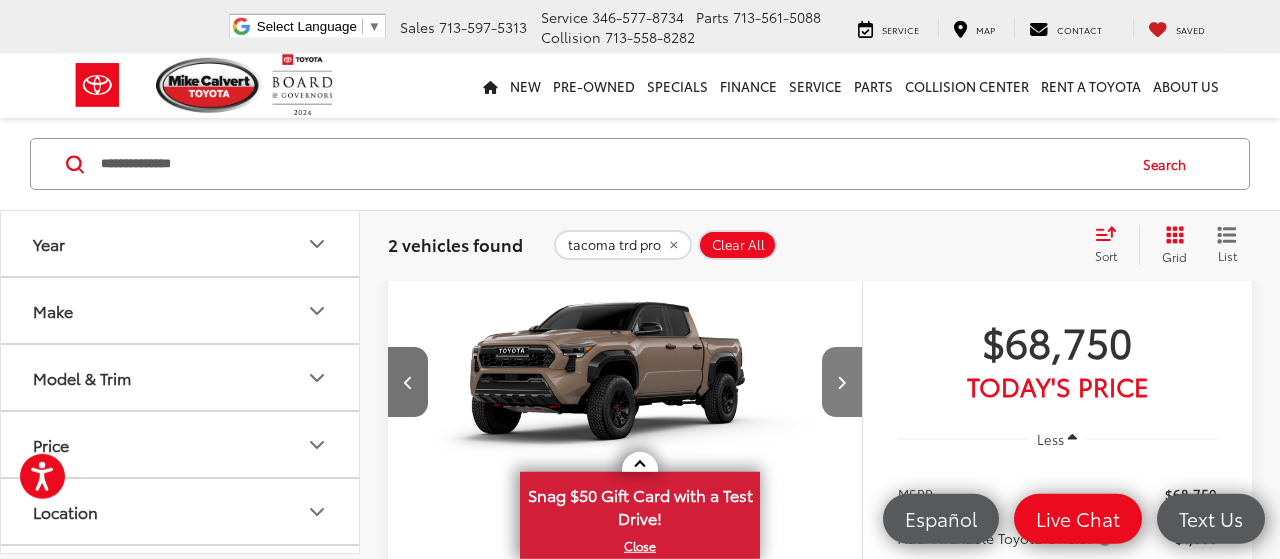 scroll, scrollTop: 0, scrollLeft: 954, axis: horizontal 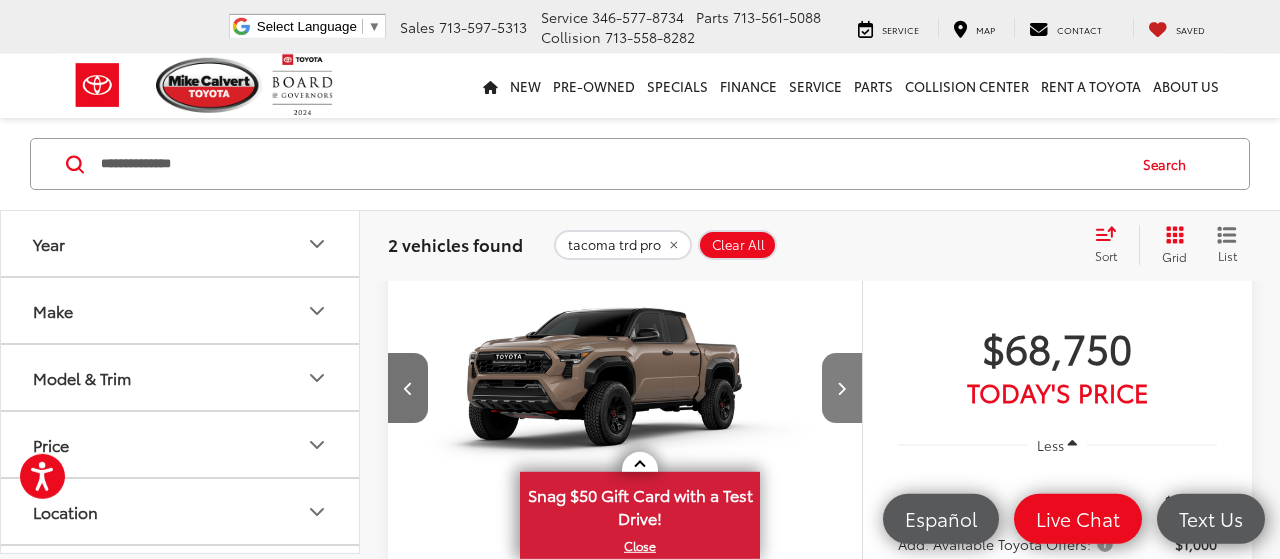click at bounding box center (841, 388) 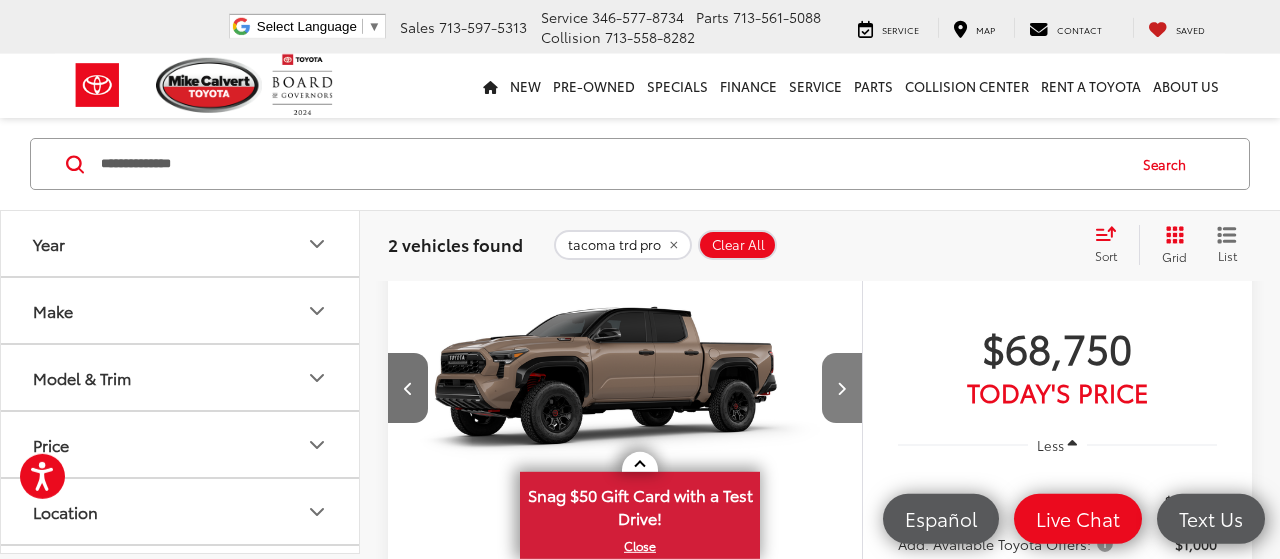 click at bounding box center (841, 388) 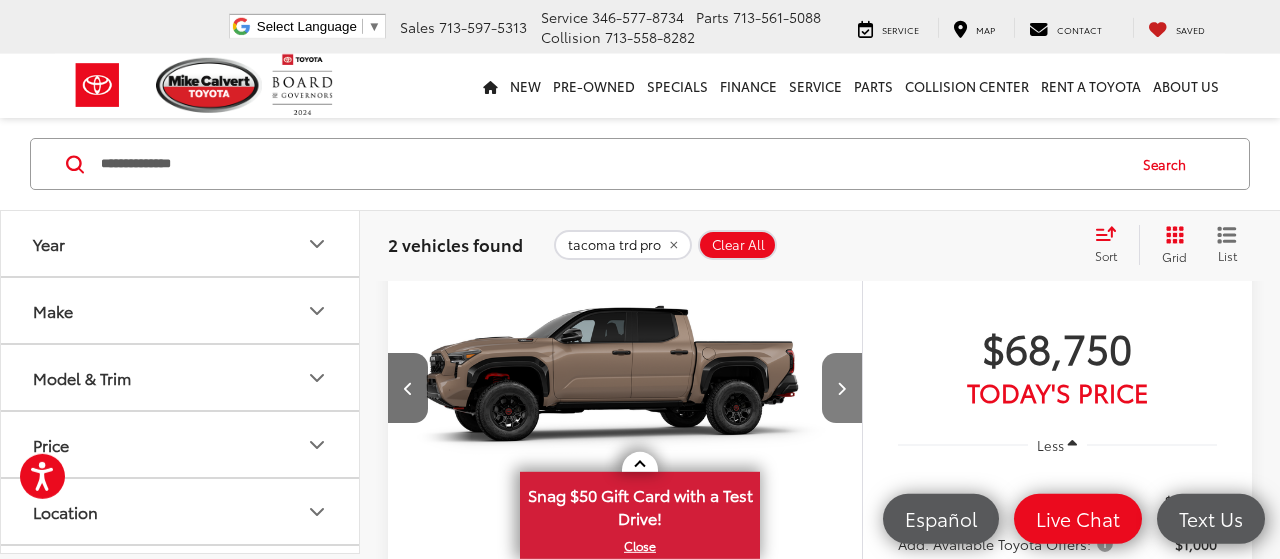 click at bounding box center (841, 388) 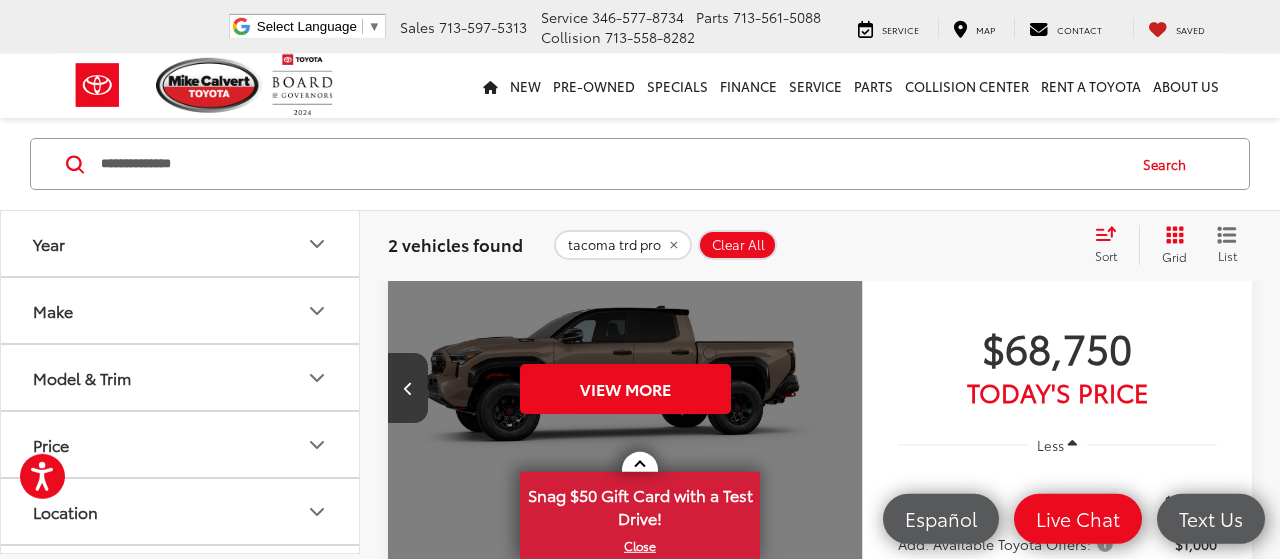 scroll, scrollTop: 0, scrollLeft: 2385, axis: horizontal 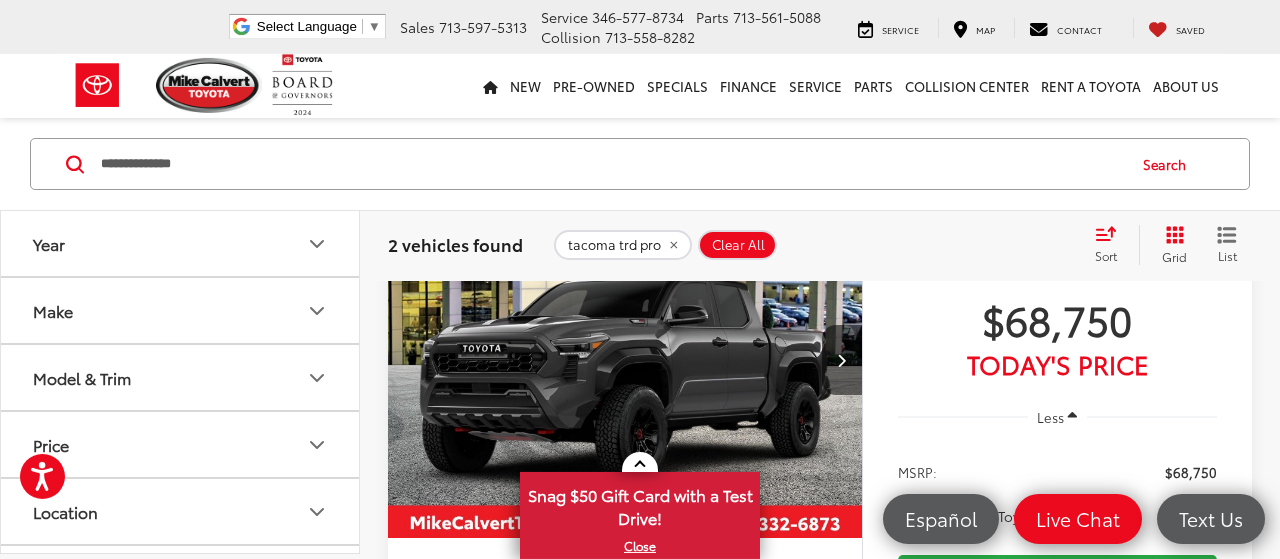 click at bounding box center [625, 361] 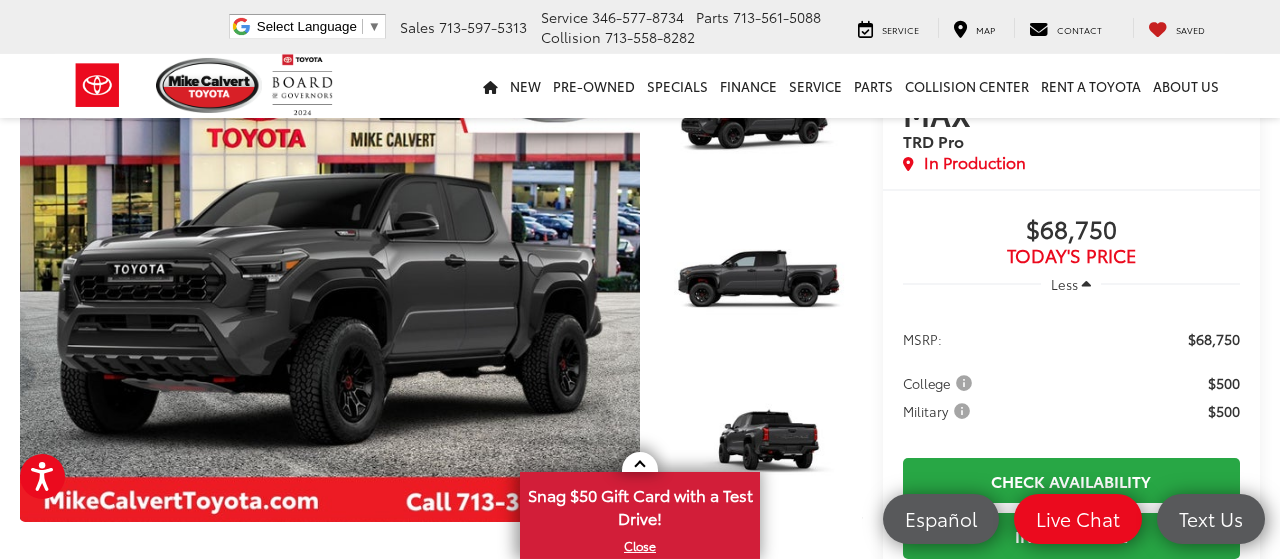 scroll, scrollTop: 77, scrollLeft: 0, axis: vertical 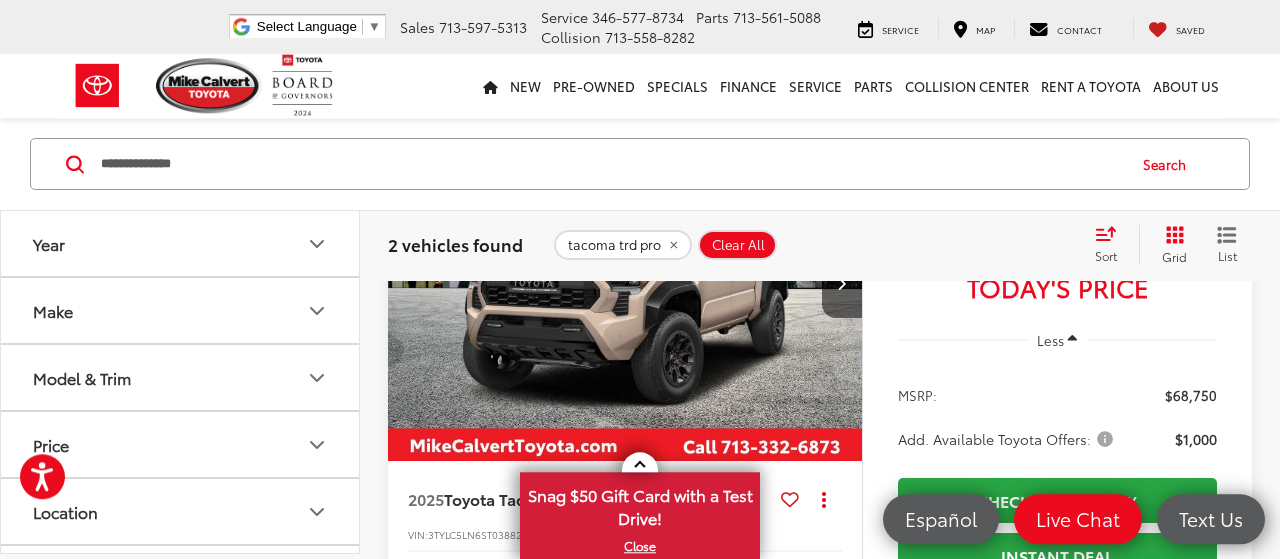 click at bounding box center (625, 284) 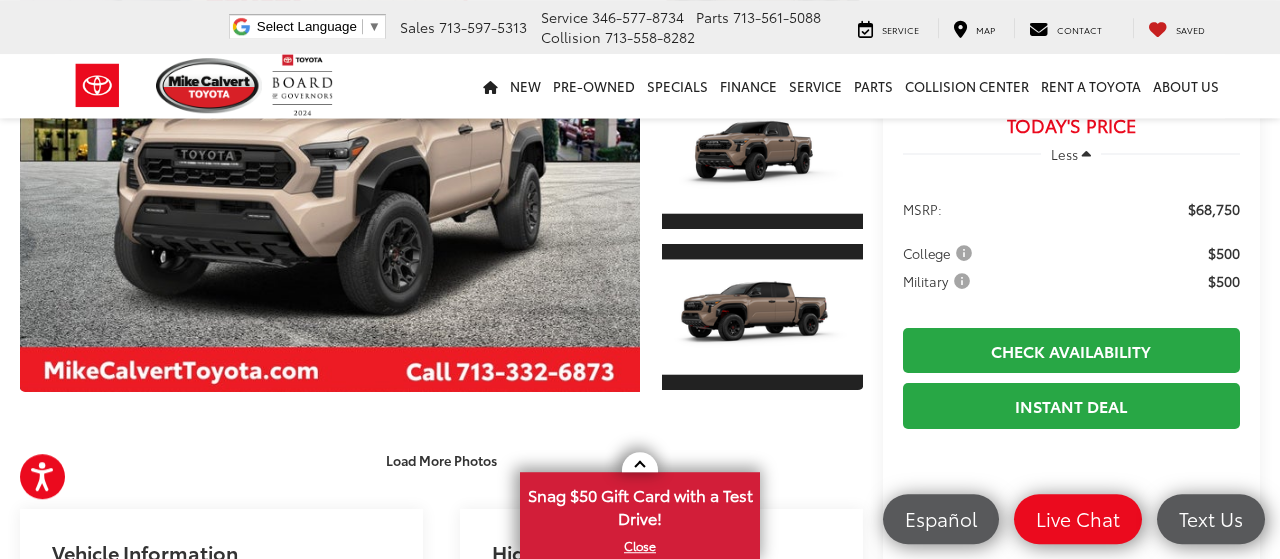 scroll, scrollTop: 261, scrollLeft: 0, axis: vertical 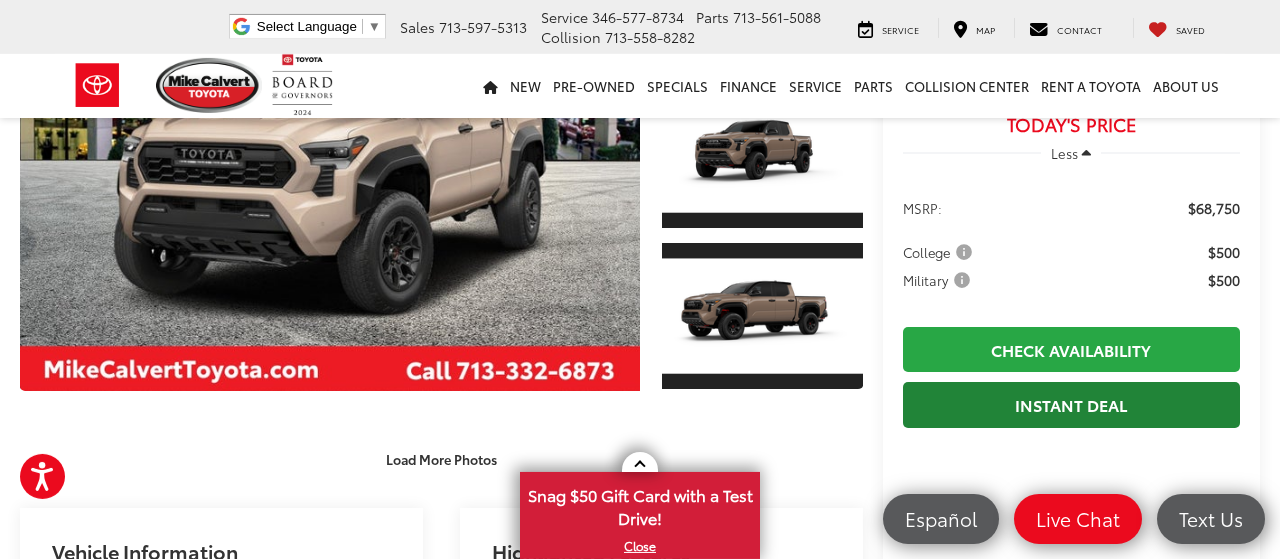 click on "Instant Deal" at bounding box center [1071, 404] 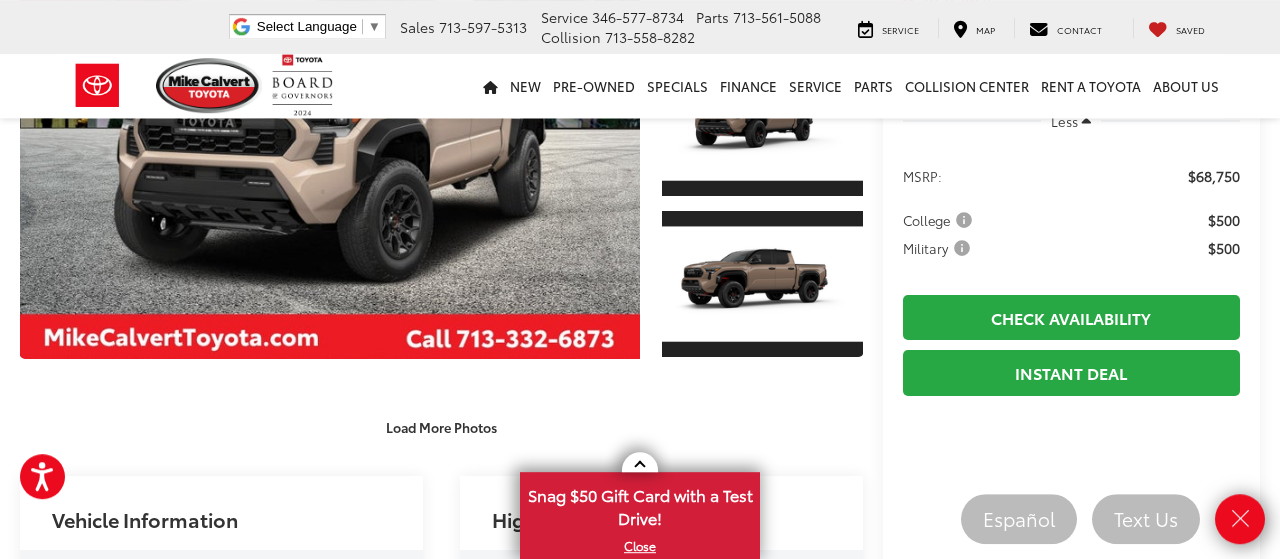 scroll, scrollTop: 0, scrollLeft: 0, axis: both 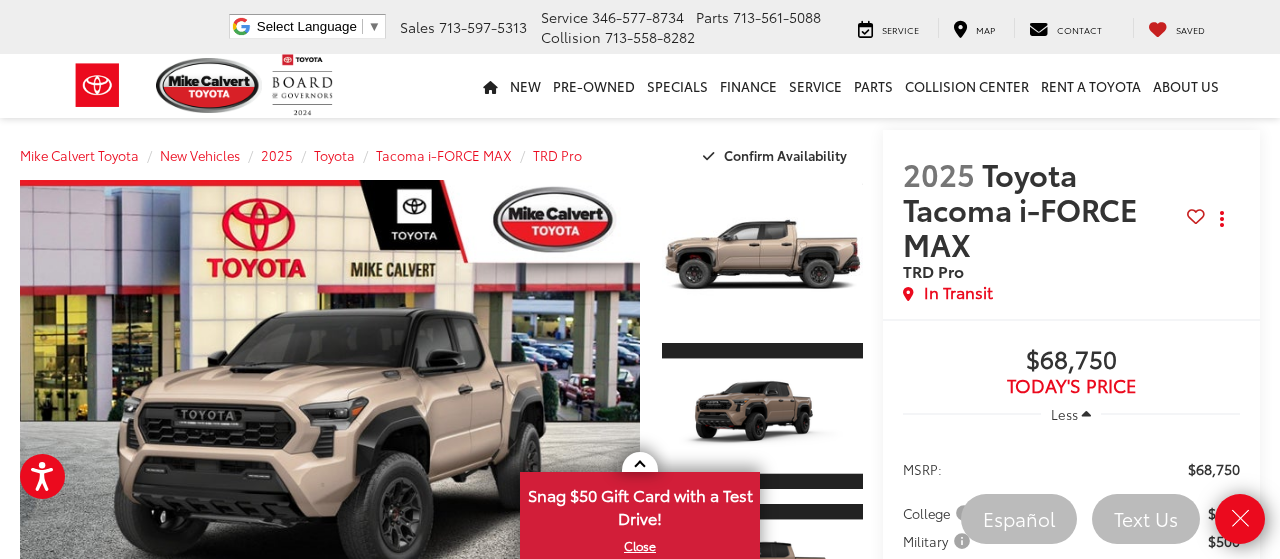 click on "New
New
New Tundra Inventory
Schedule Test Drive
Model Research
Toyota Reviews
Toyota Comparisons
Commercial Truck Center
New 4Runner i-FORCE MAX Inventory
Pre-Owned
Pre-Owned
Toyota Certified Pre-Owned Vehicles
Vehicles Under 10k
Toyota Certified Program Overview
OffSite Group Inventory
Specials
New Specials
Pre-owned Specials
Certified Pre-Owned Specials
Service & Parts Specials
Military Rebate
College Rebate
Manufacturer Specials
Finance
Finance Department
Get Pre-Approved
Get Pre-Qualified
Payment Calculator
Value Your Trade
Toyota Lease Deals
Special Auto Financing
Get pre-qualified with Capital One (no impact to your credit score)
Service
Service
Mobile Service
Service Scheduling Options" at bounding box center (640, 86) 